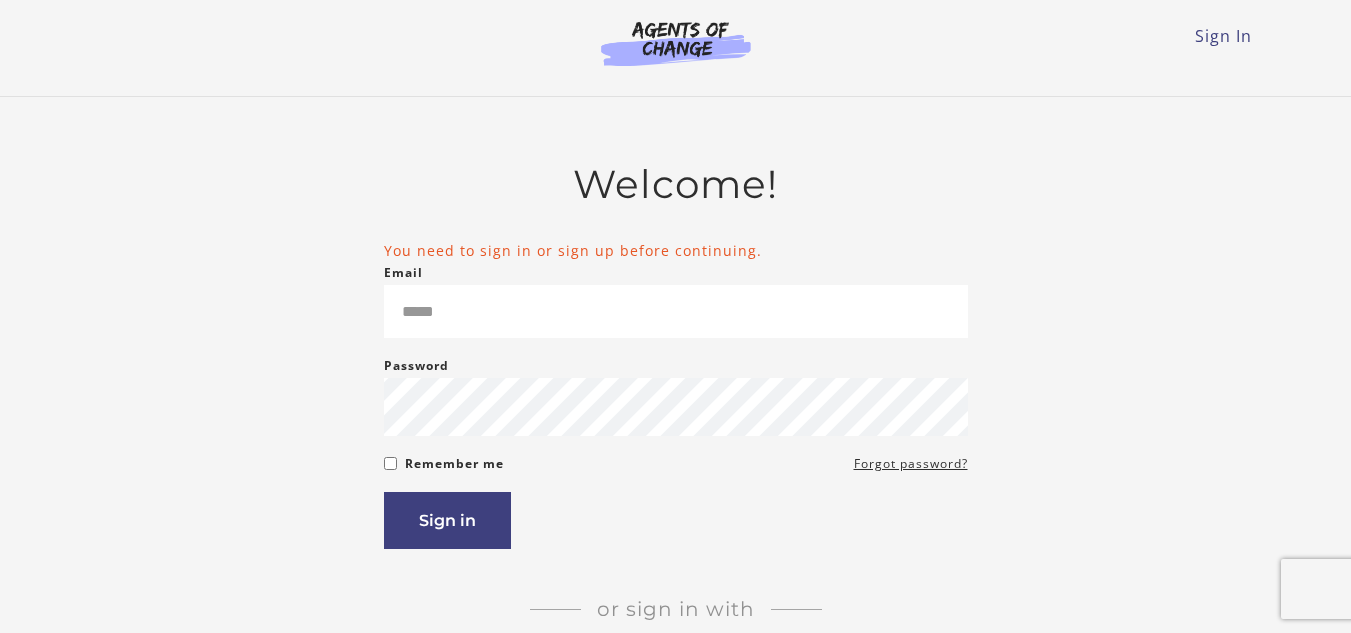 click on "Email" at bounding box center [676, 311] 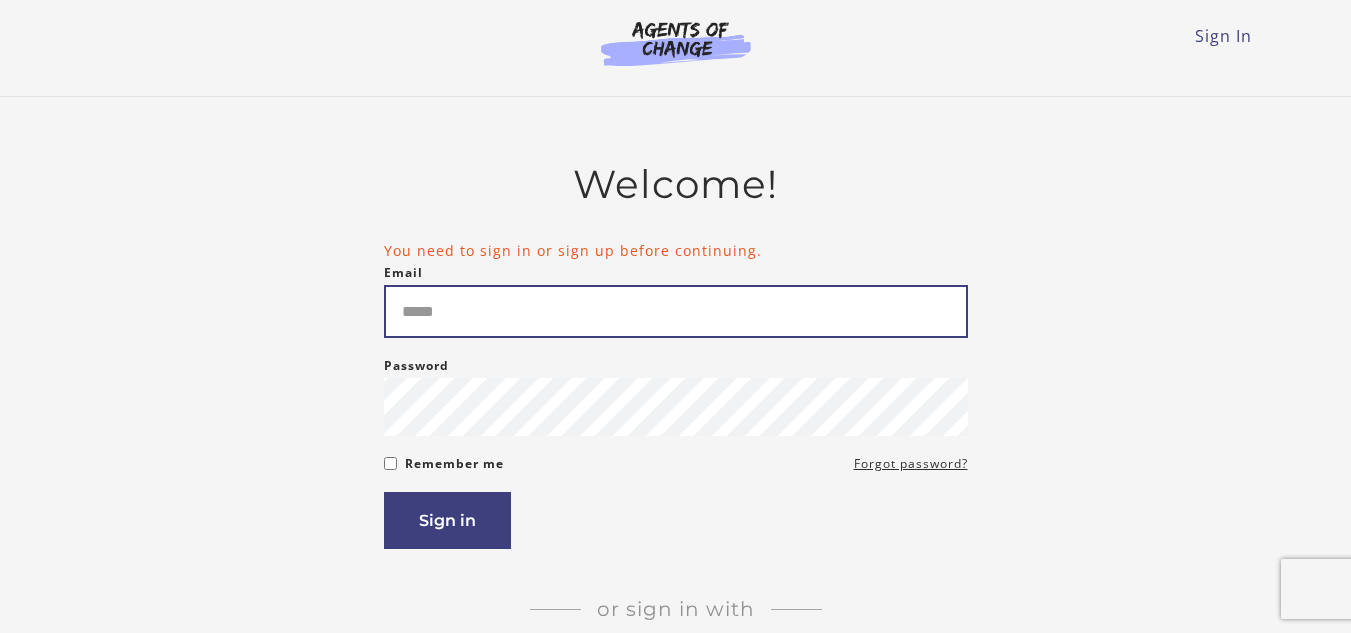 scroll, scrollTop: 0, scrollLeft: 0, axis: both 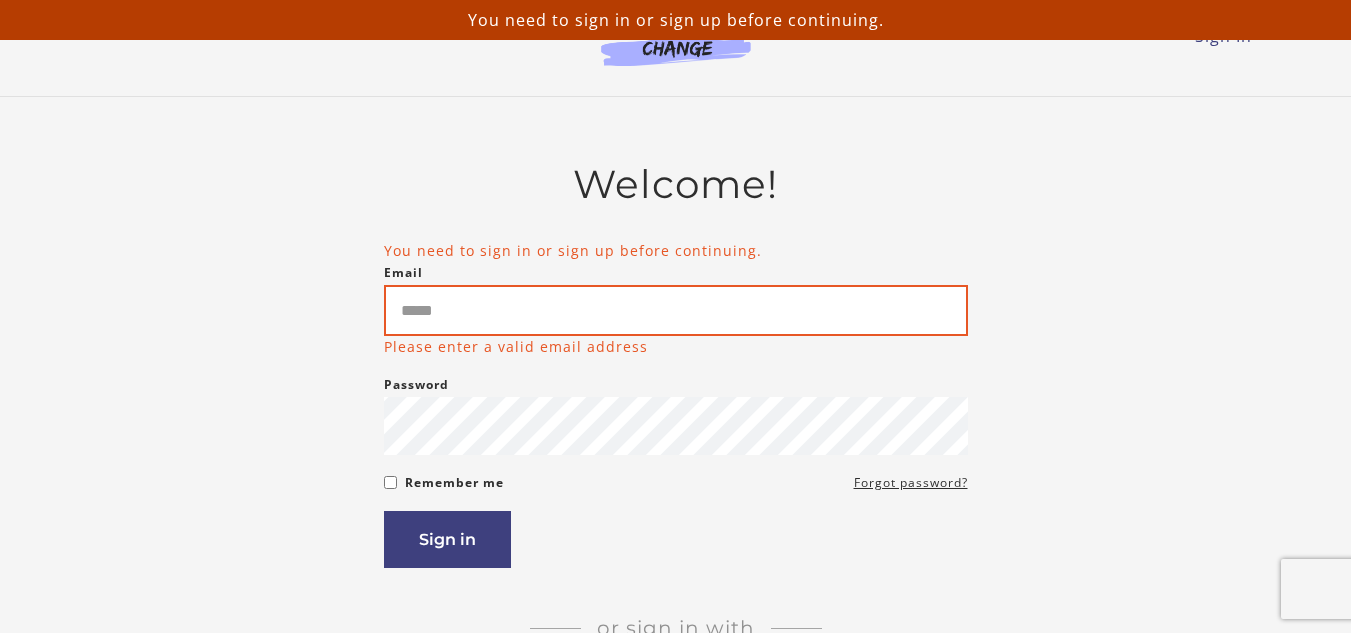 click on "Email" at bounding box center (676, 310) 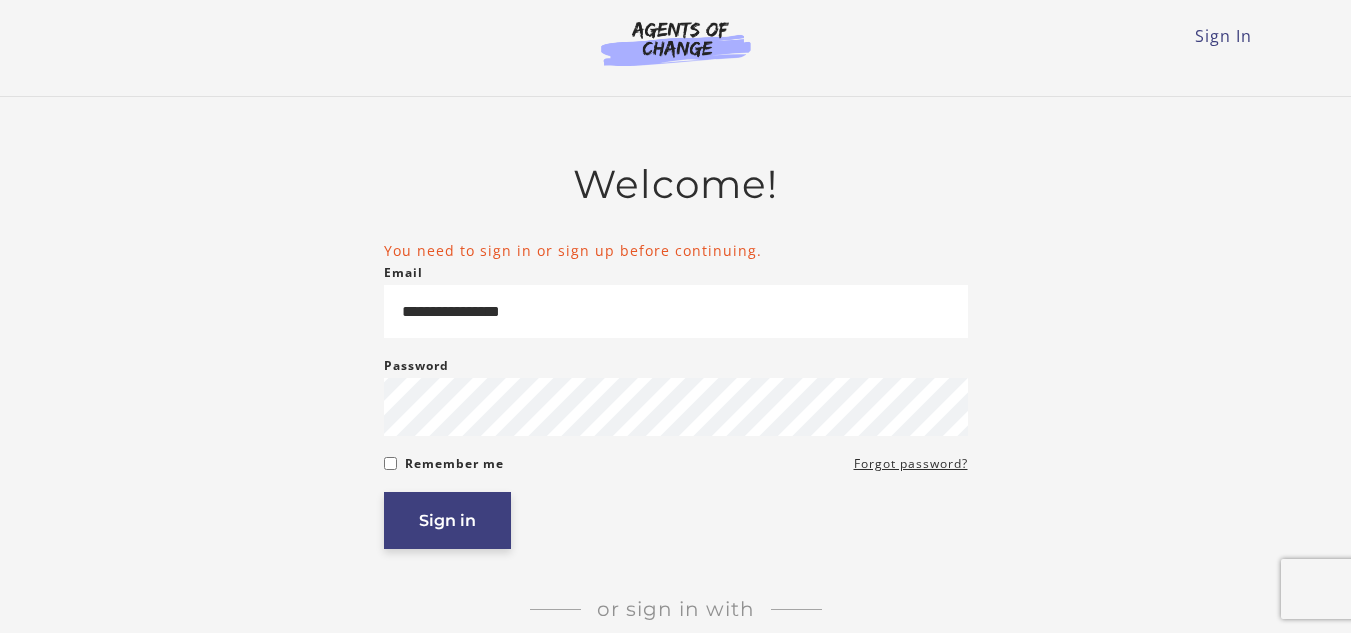 click on "Sign in" at bounding box center [447, 520] 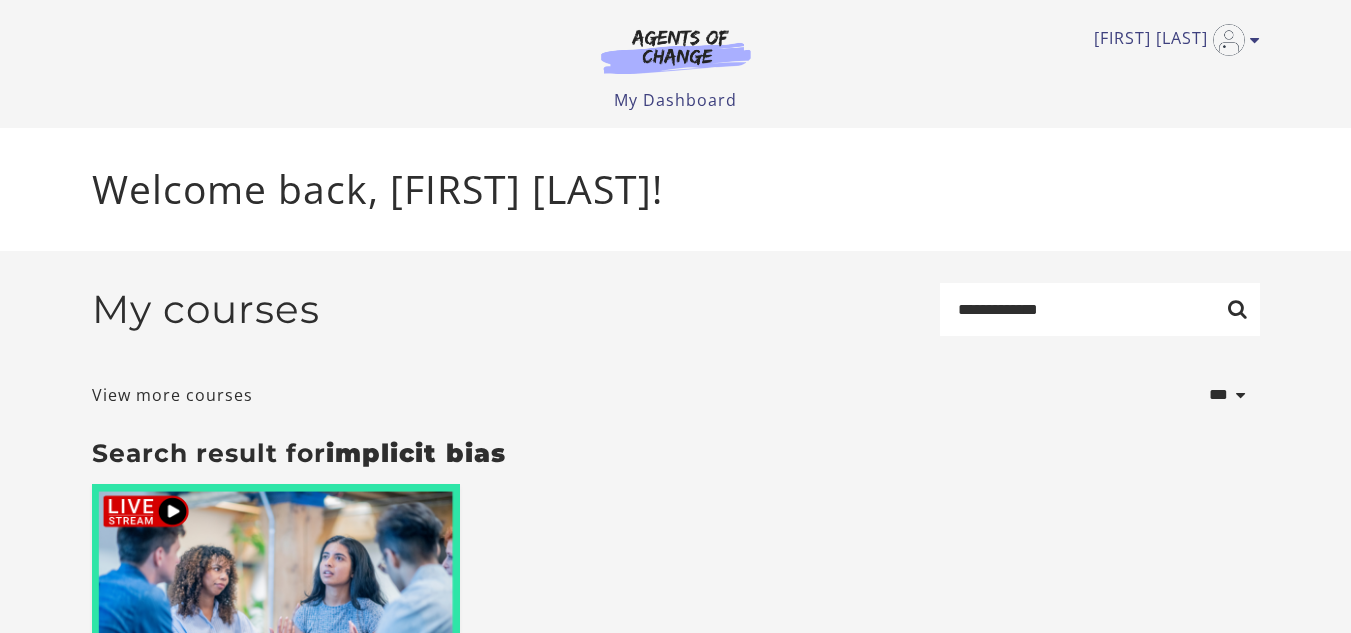 scroll, scrollTop: 0, scrollLeft: 0, axis: both 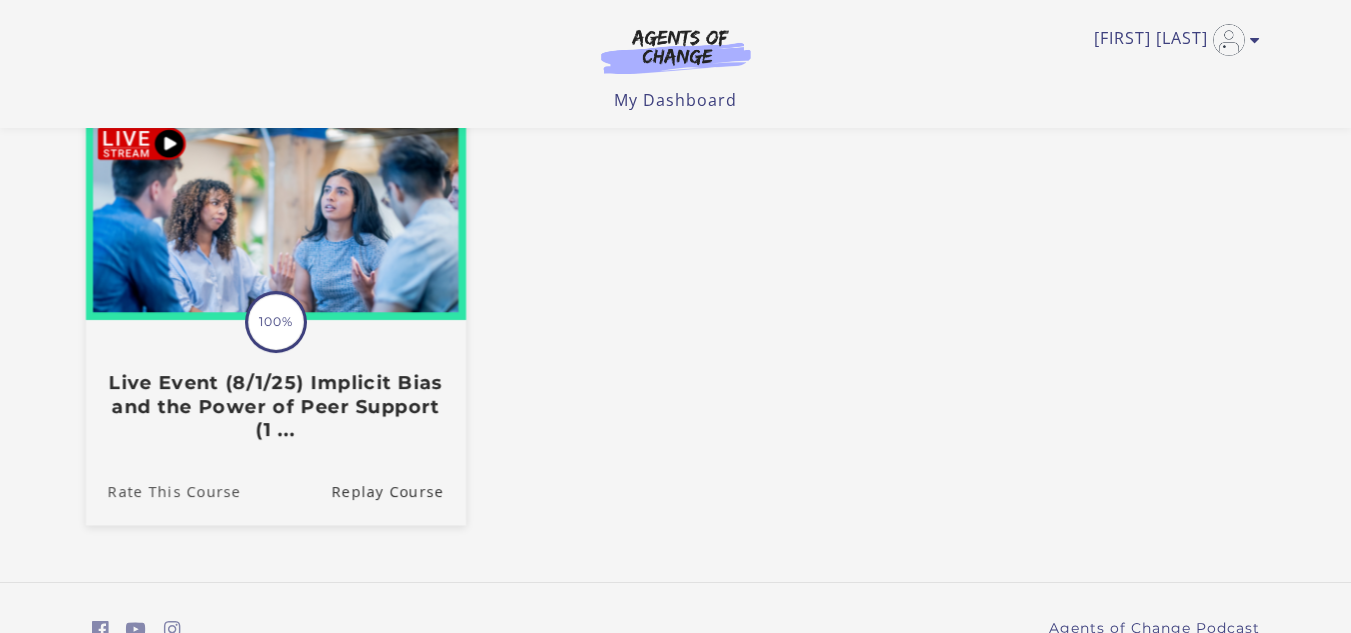 click on "Rate This Course" at bounding box center [162, 490] 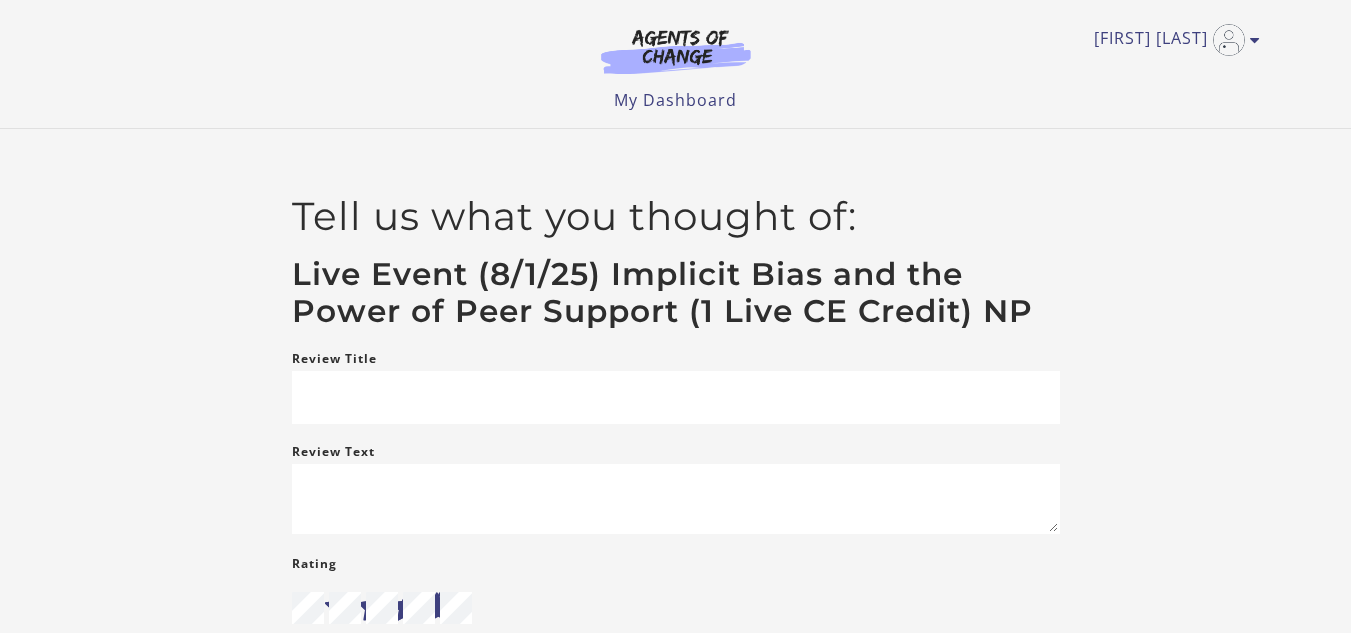 scroll, scrollTop: 0, scrollLeft: 0, axis: both 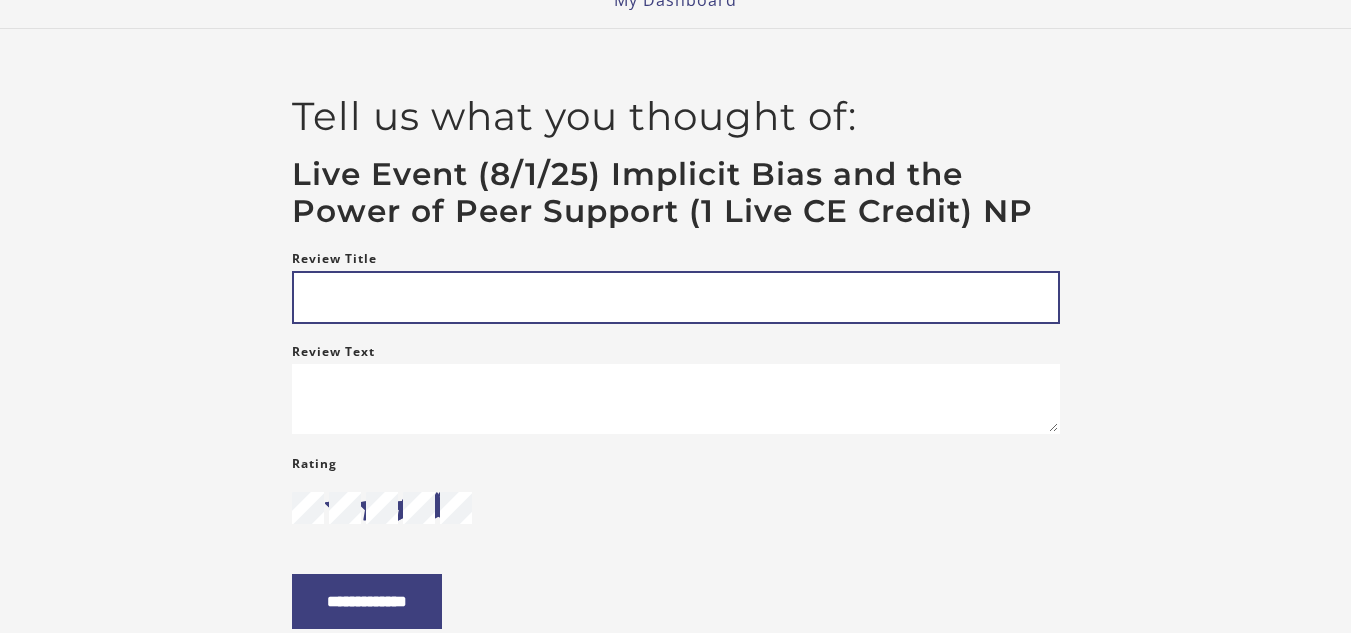 click on "Review Title" at bounding box center (676, 297) 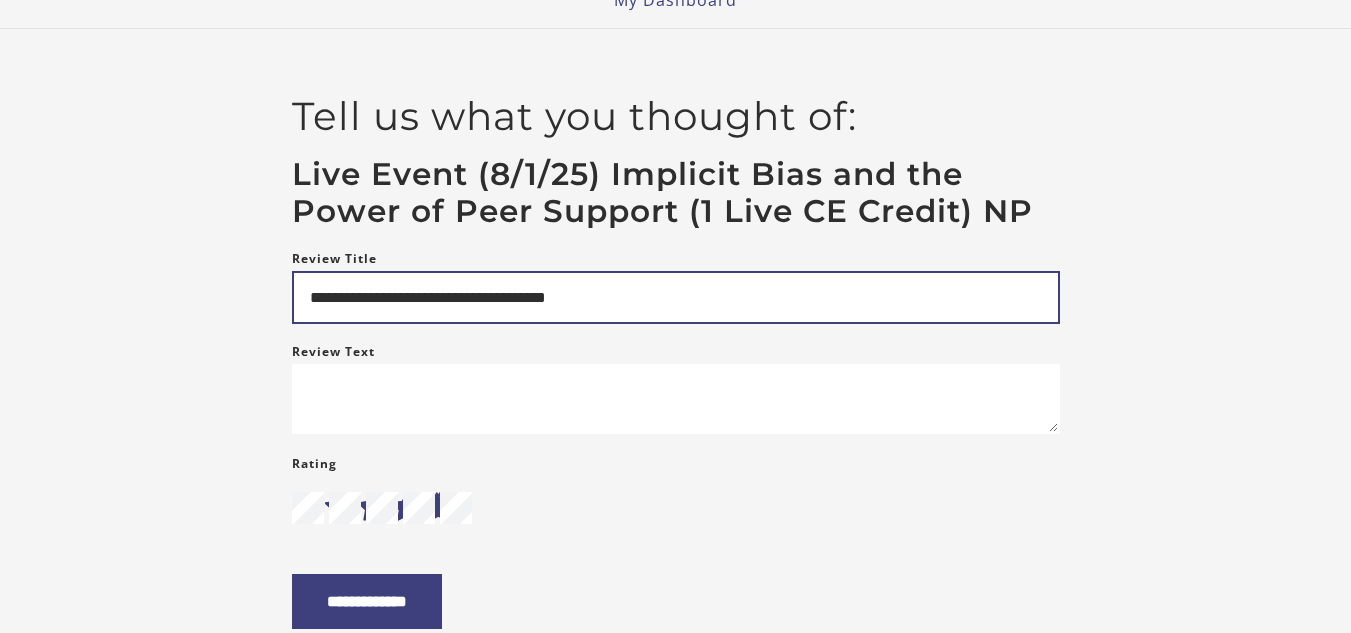 type on "**********" 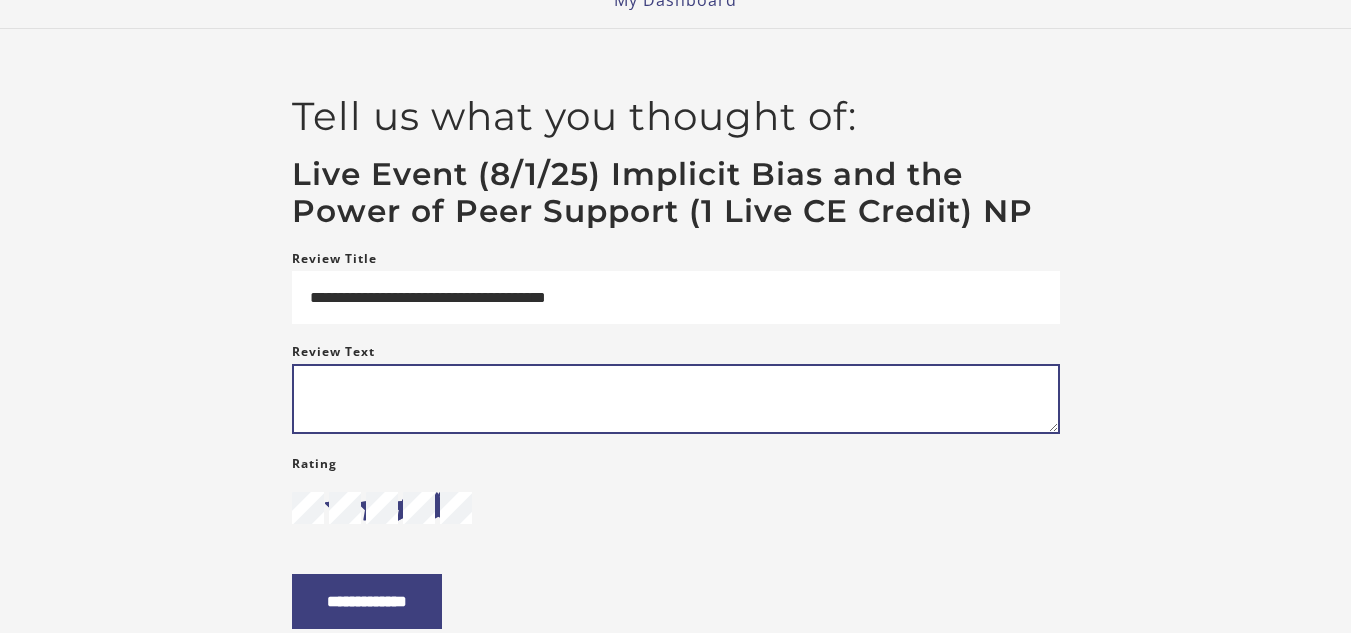 click on "Review Text" at bounding box center [676, 399] 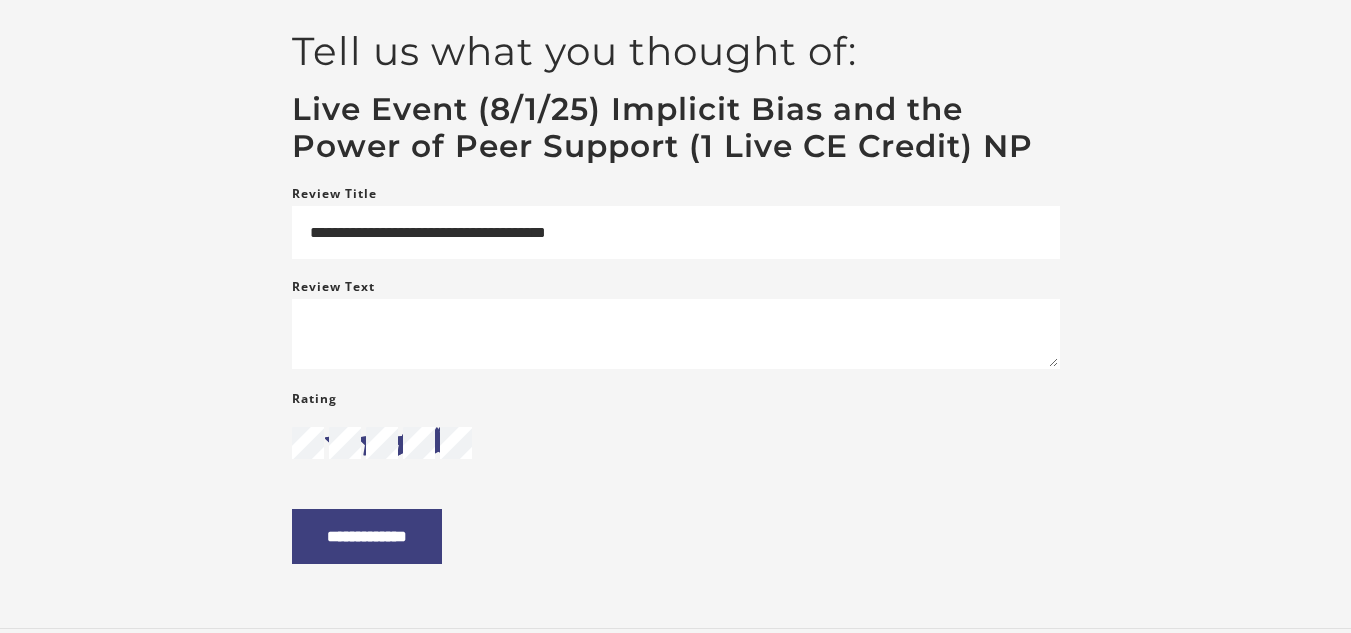 scroll, scrollTop: 200, scrollLeft: 0, axis: vertical 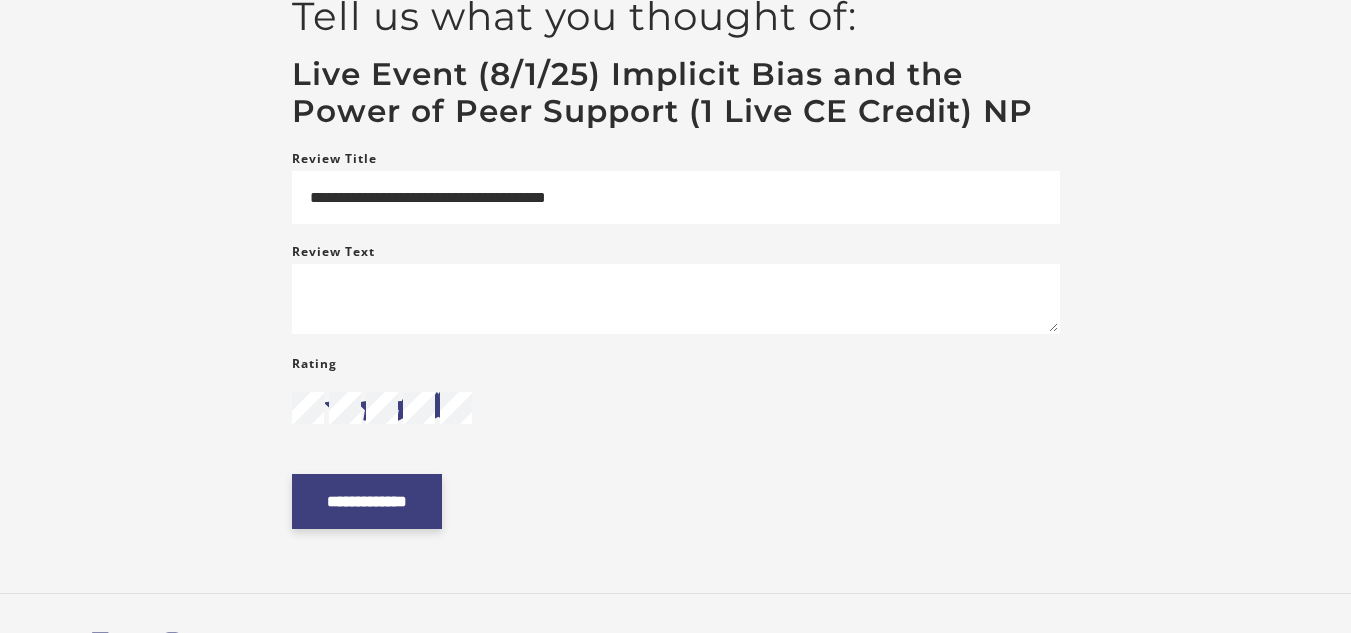 click on "**********" at bounding box center [367, 501] 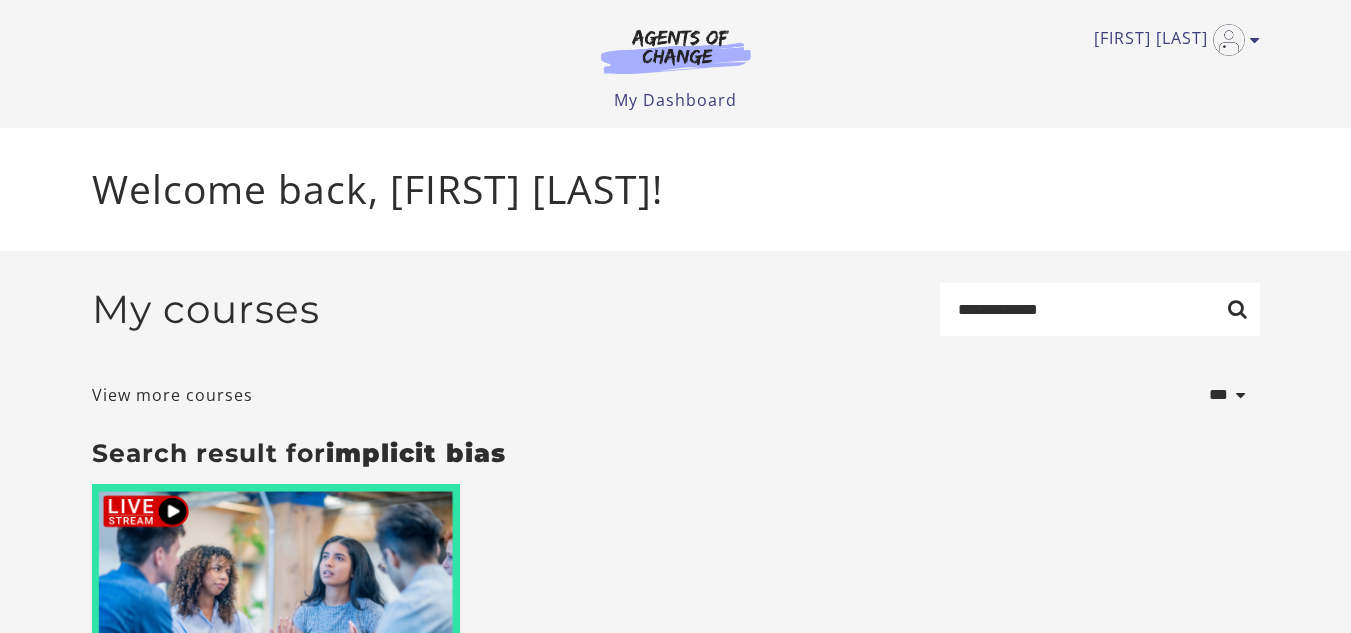 scroll, scrollTop: 0, scrollLeft: 0, axis: both 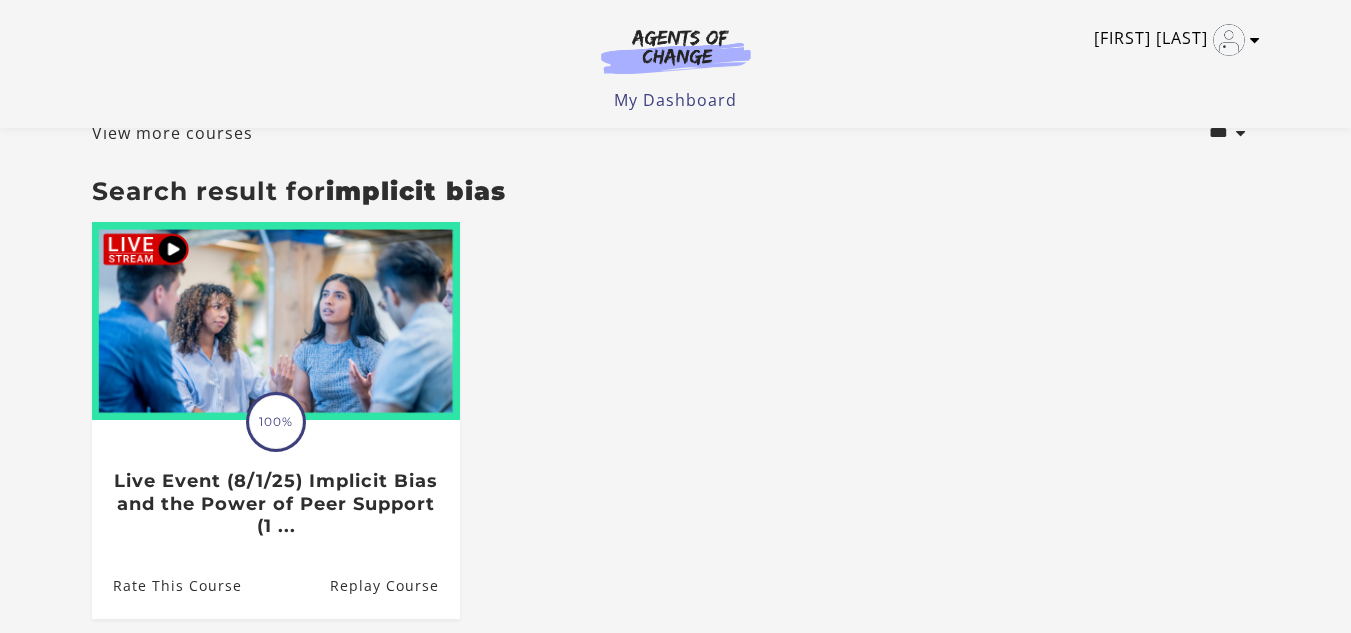 click at bounding box center (1255, 40) 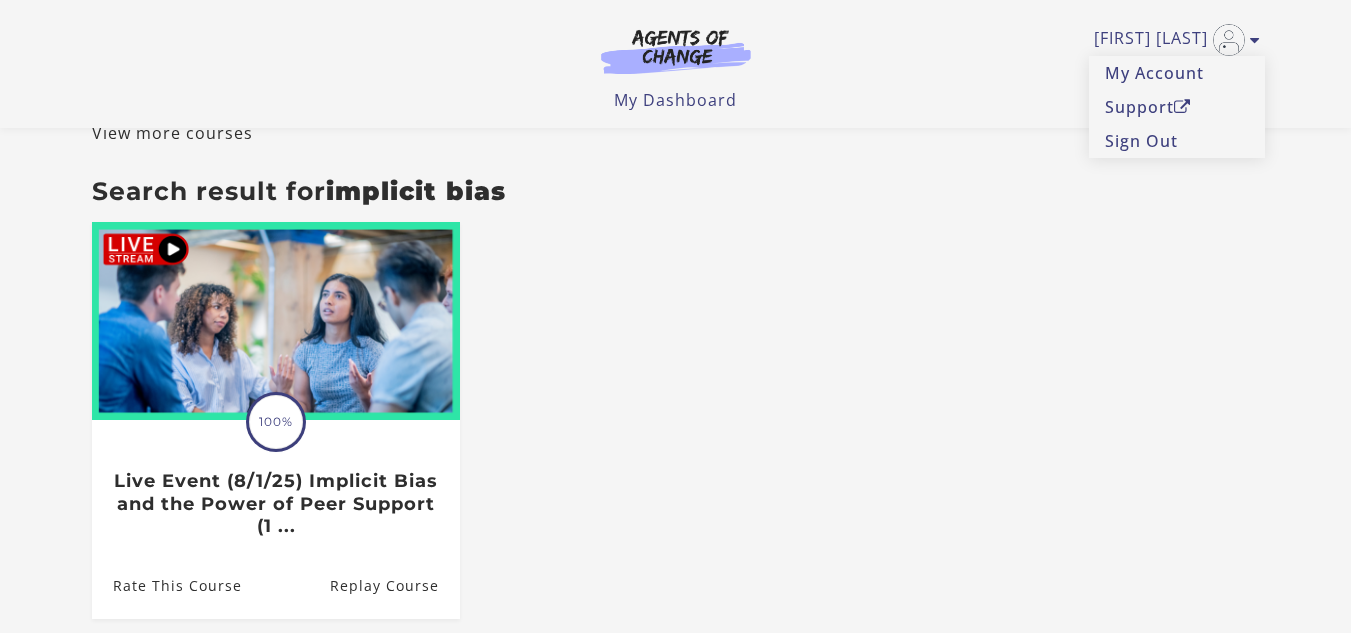 click on "Translation missing: en.liquid.partials.dashboard_course_card.progress_description: 100%
100%
Live Event (8/1/25) Implicit Bias and the Power of Peer Support (1 ...
Rate This Course
Replay Course" at bounding box center (676, 436) 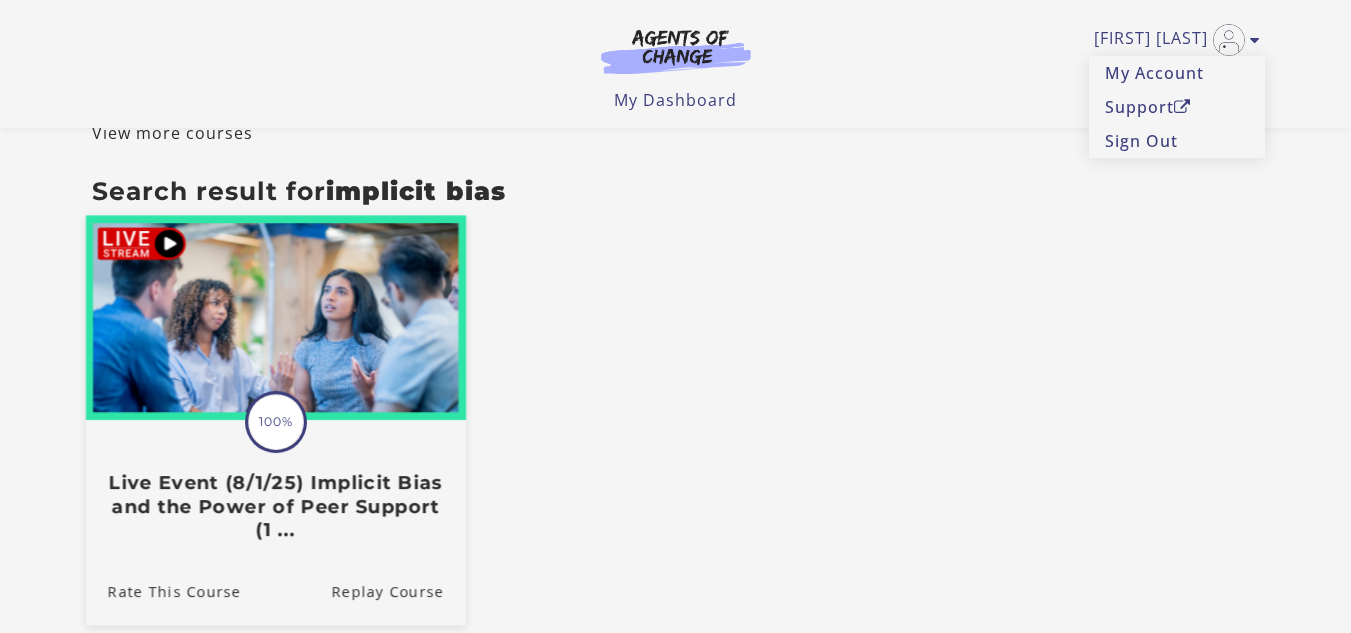 click at bounding box center (275, 317) 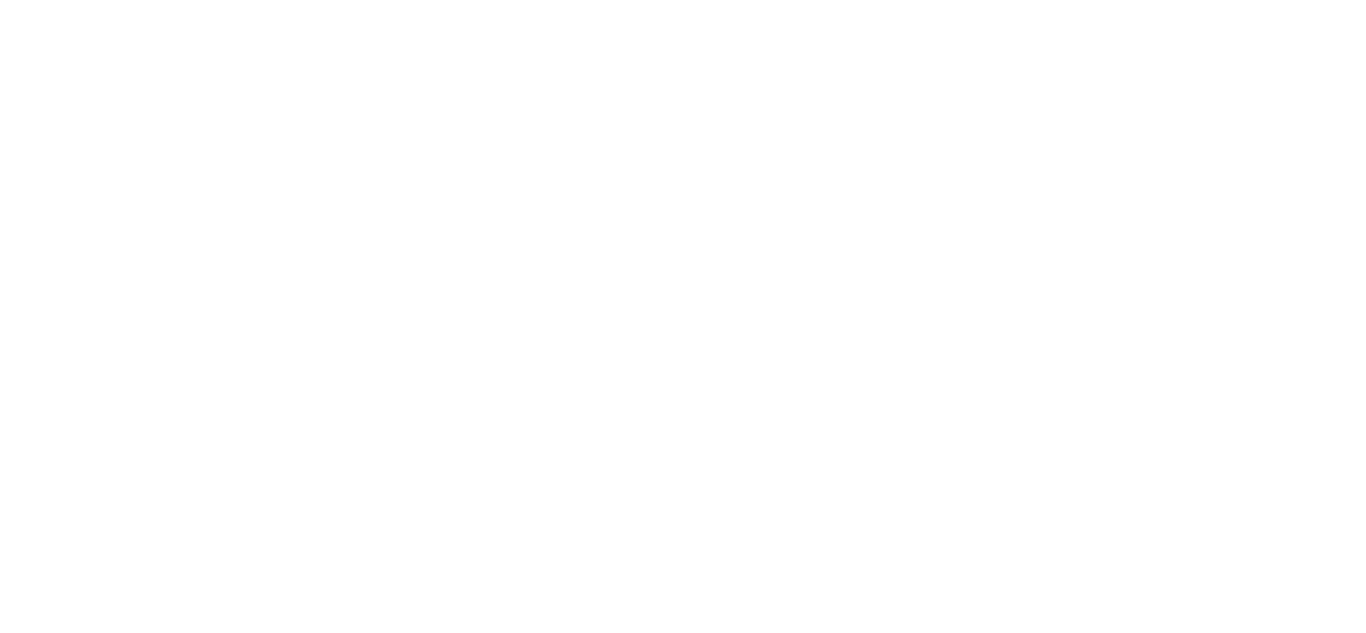 scroll, scrollTop: 0, scrollLeft: 0, axis: both 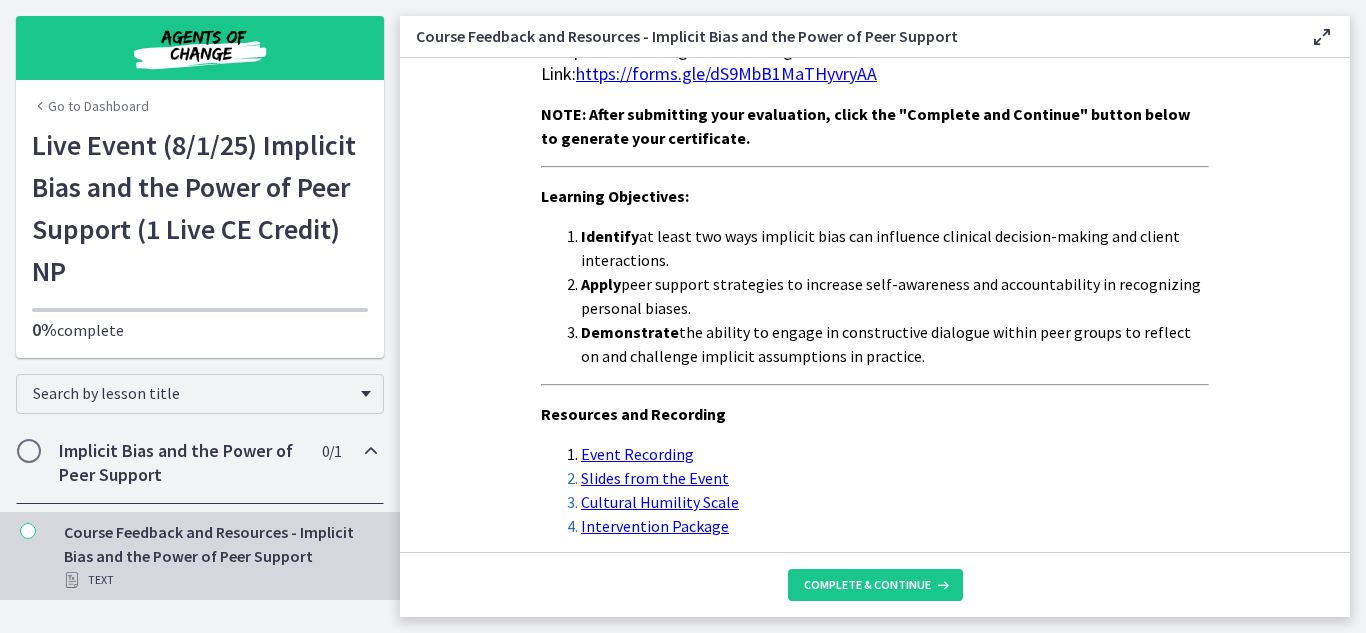 click at bounding box center (28, 531) 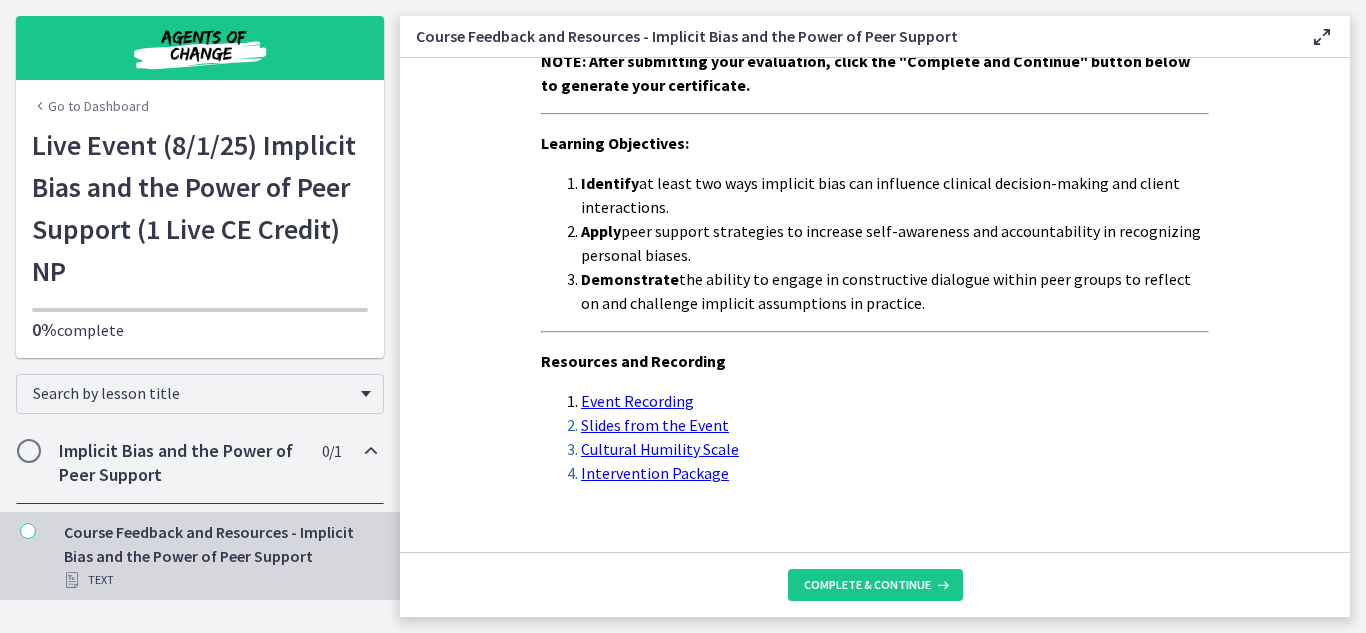 scroll, scrollTop: 182, scrollLeft: 0, axis: vertical 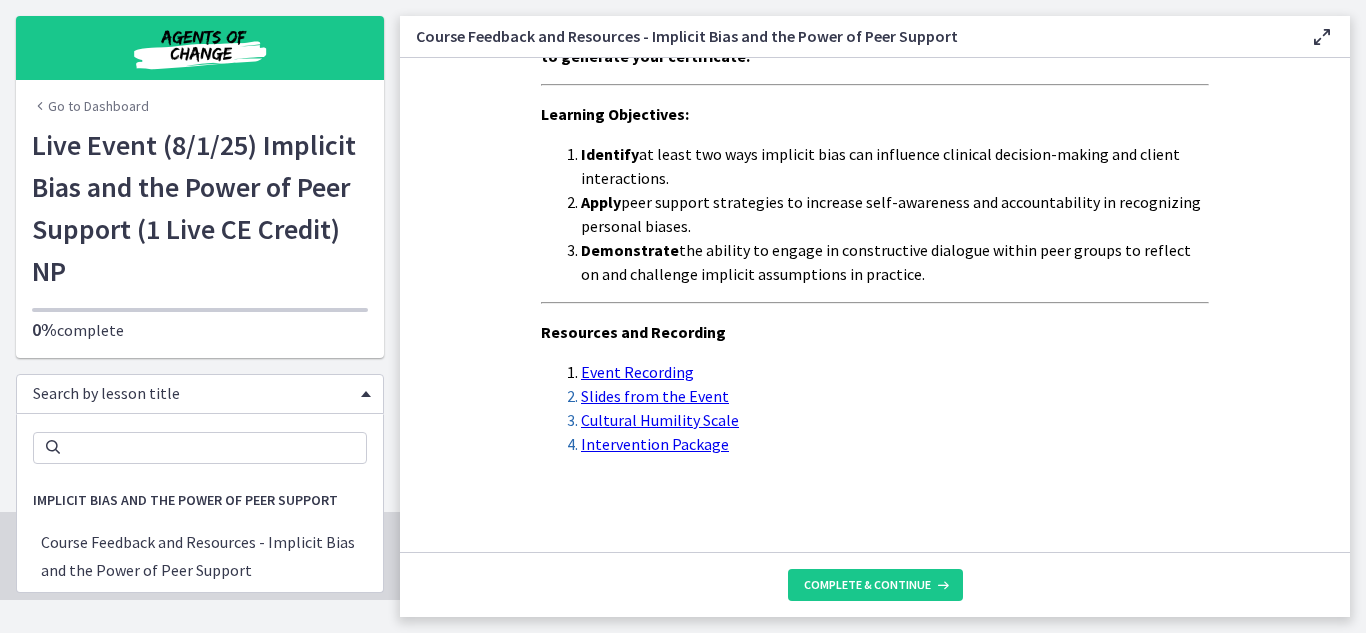 click at bounding box center (366, 394) 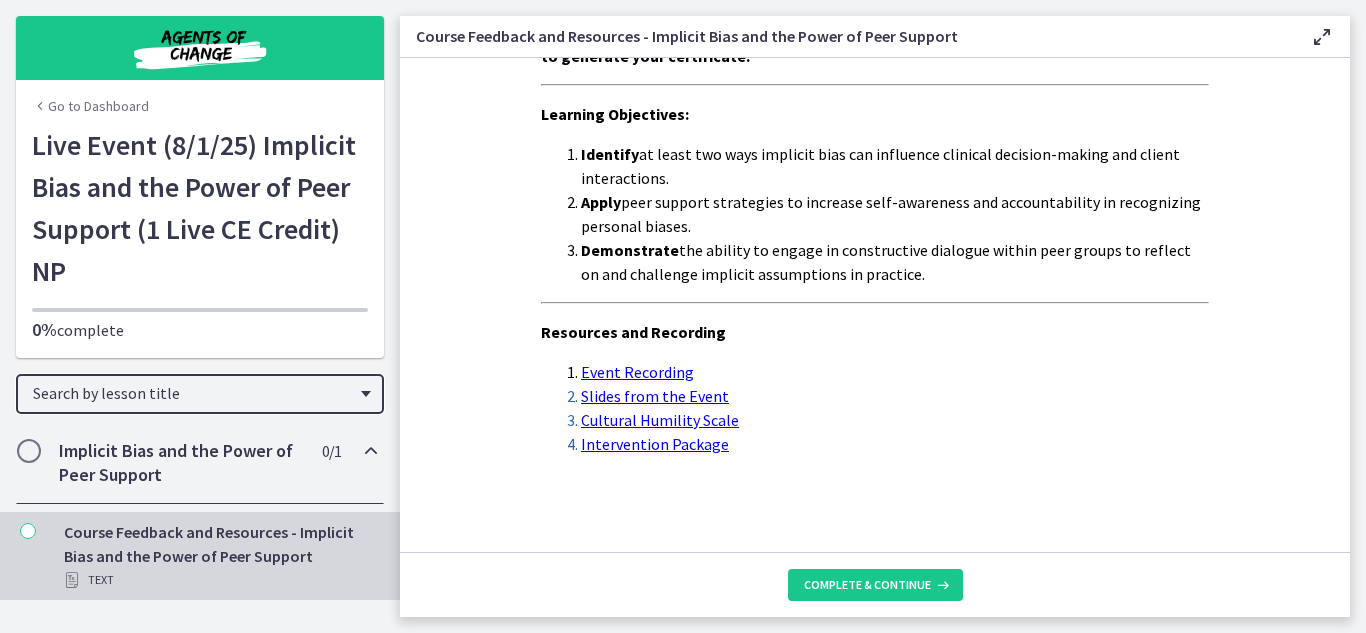 click at bounding box center (29, 451) 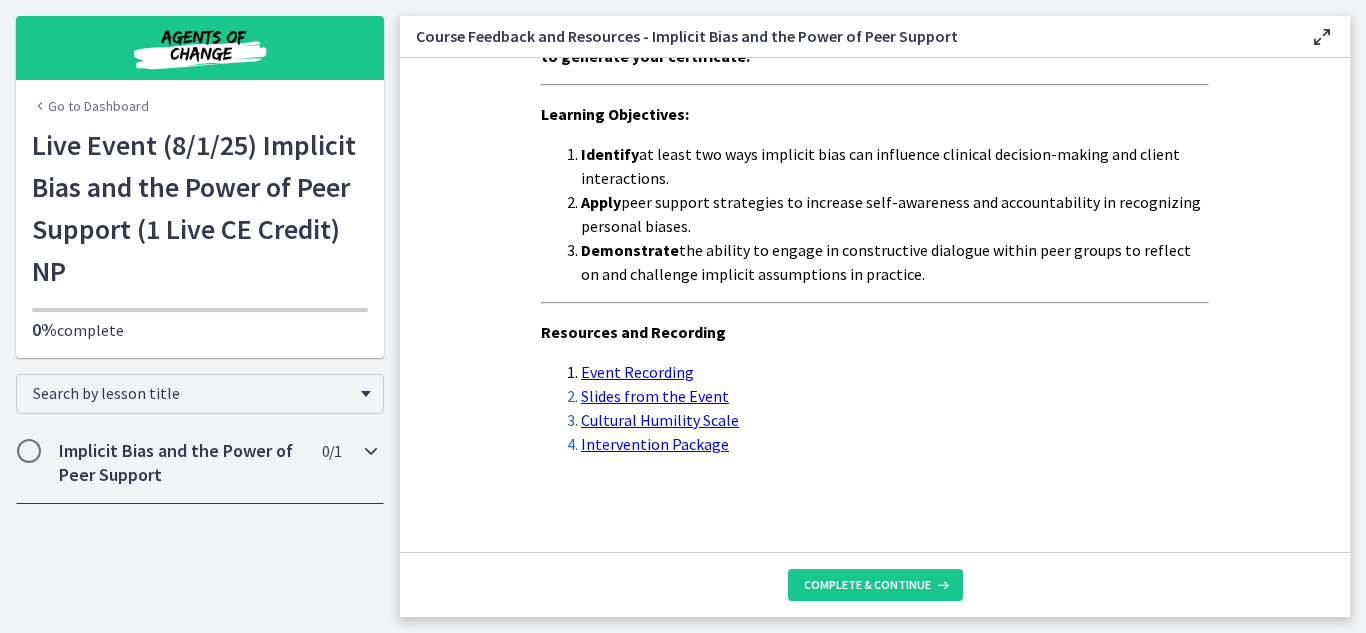 click at bounding box center (29, 451) 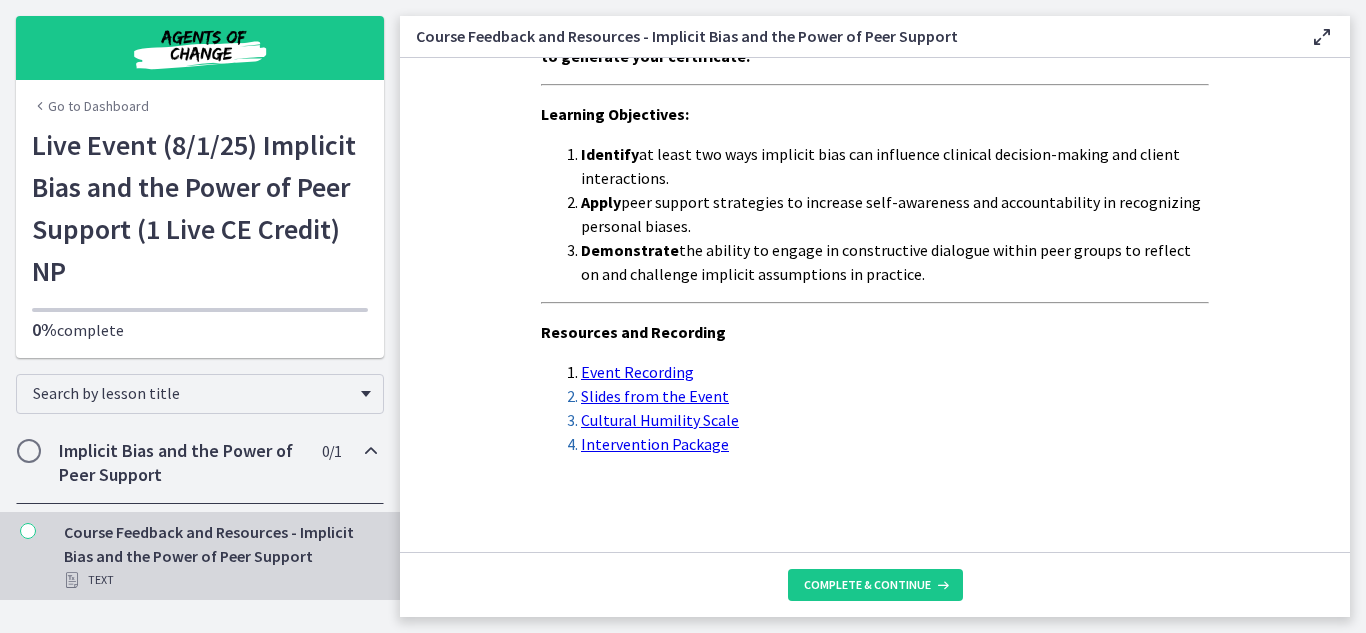 click at bounding box center [28, 564] 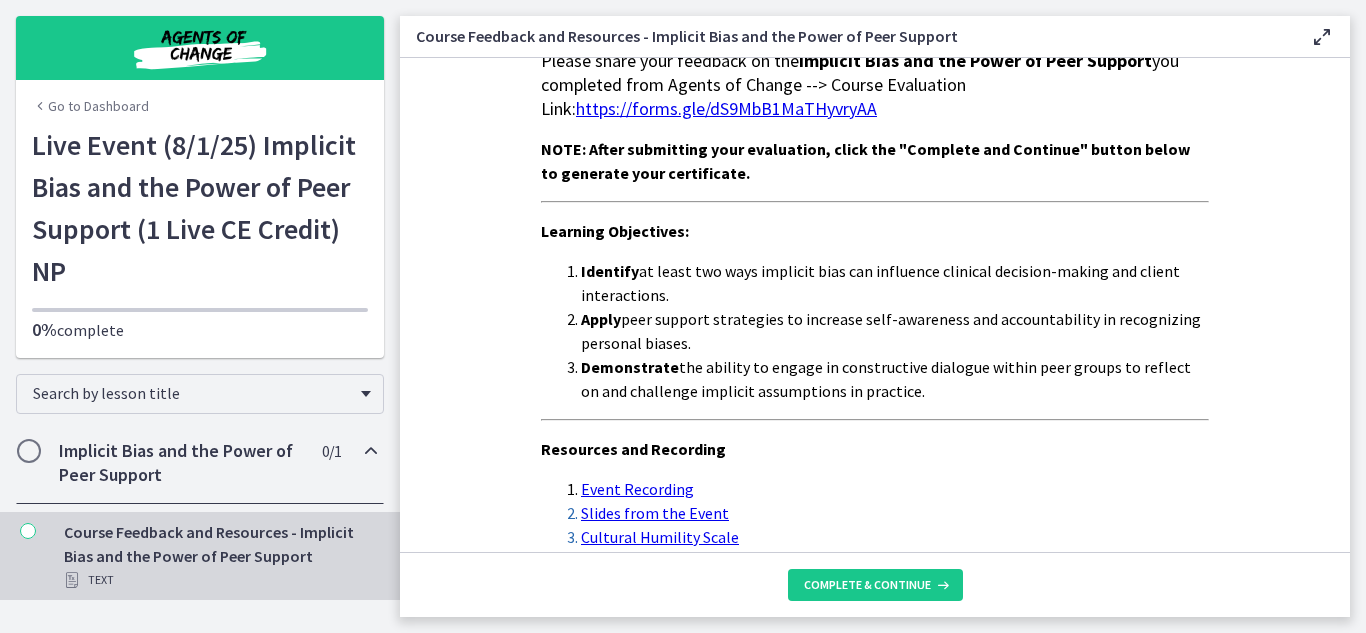 scroll, scrollTop: 0, scrollLeft: 0, axis: both 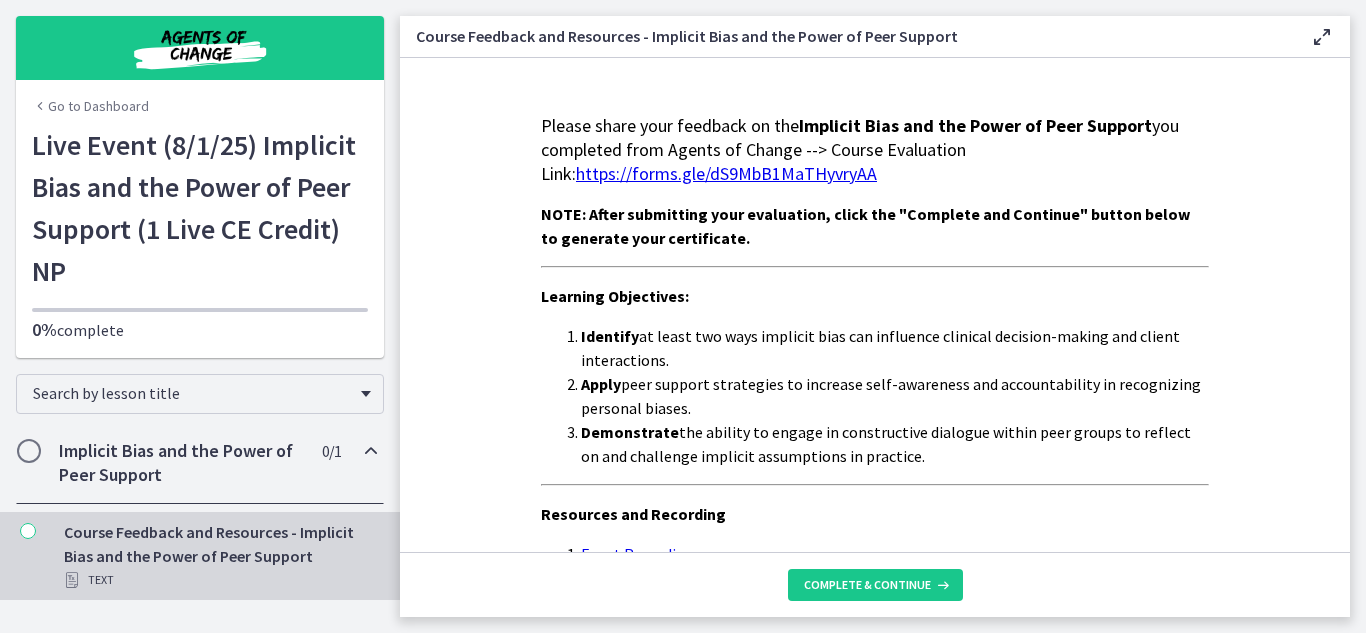 click on "https://forms.gle/dS9MbB1MaTHyvryAA" at bounding box center [726, 173] 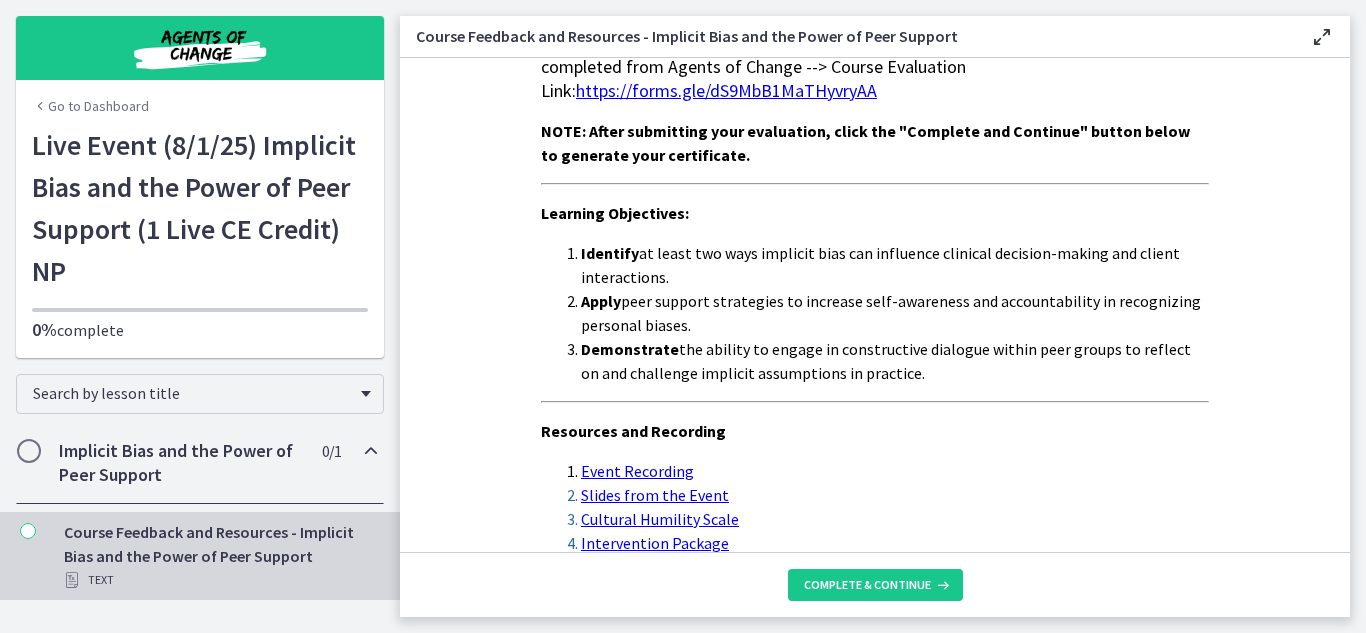 scroll, scrollTop: 182, scrollLeft: 0, axis: vertical 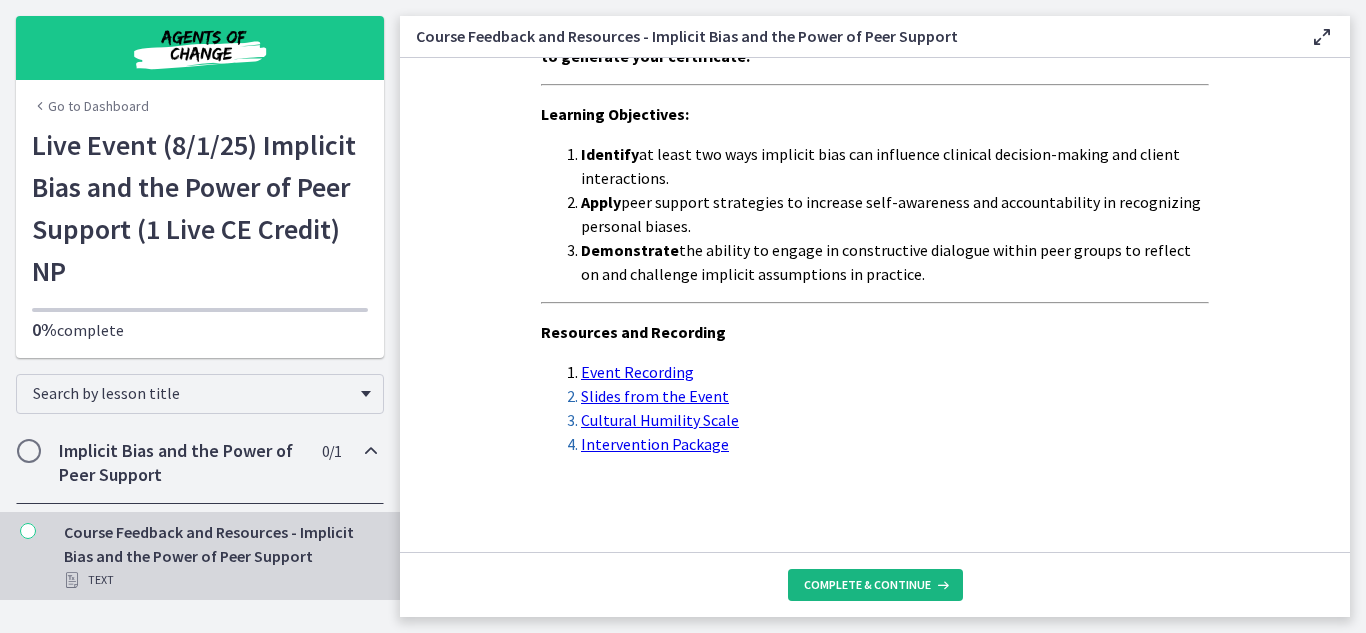 click on "Complete & continue" at bounding box center [867, 585] 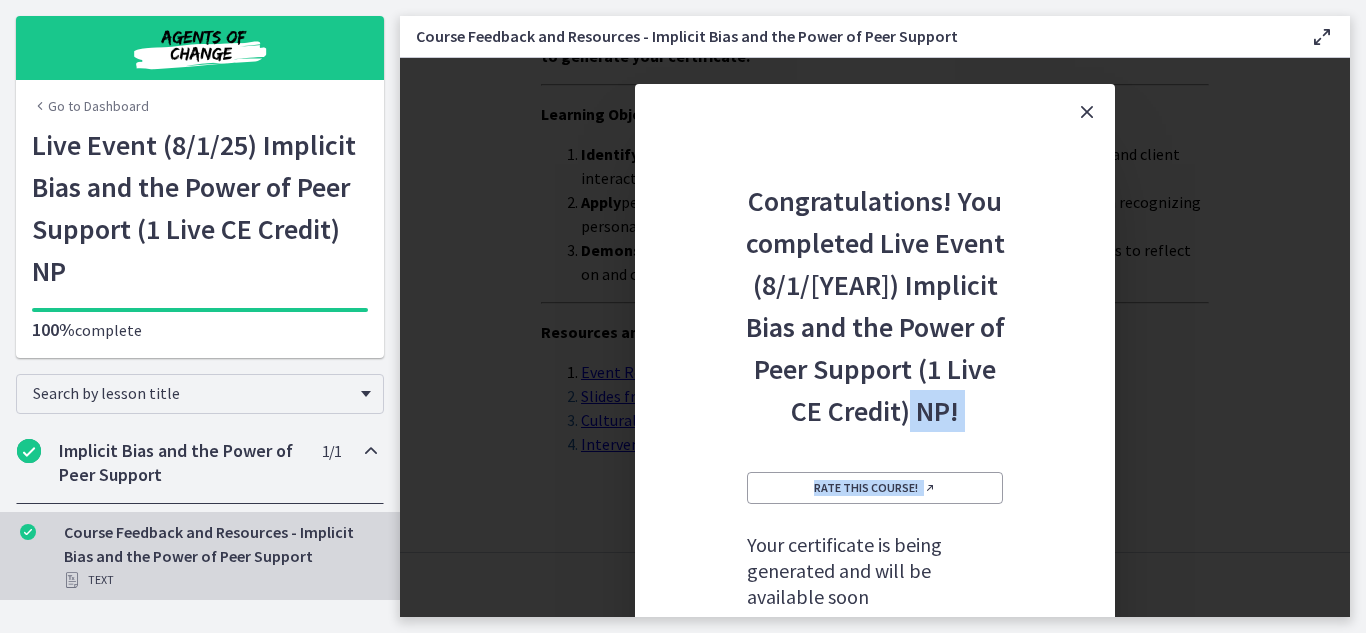 drag, startPoint x: 1347, startPoint y: 426, endPoint x: 1340, endPoint y: 496, distance: 70.34913 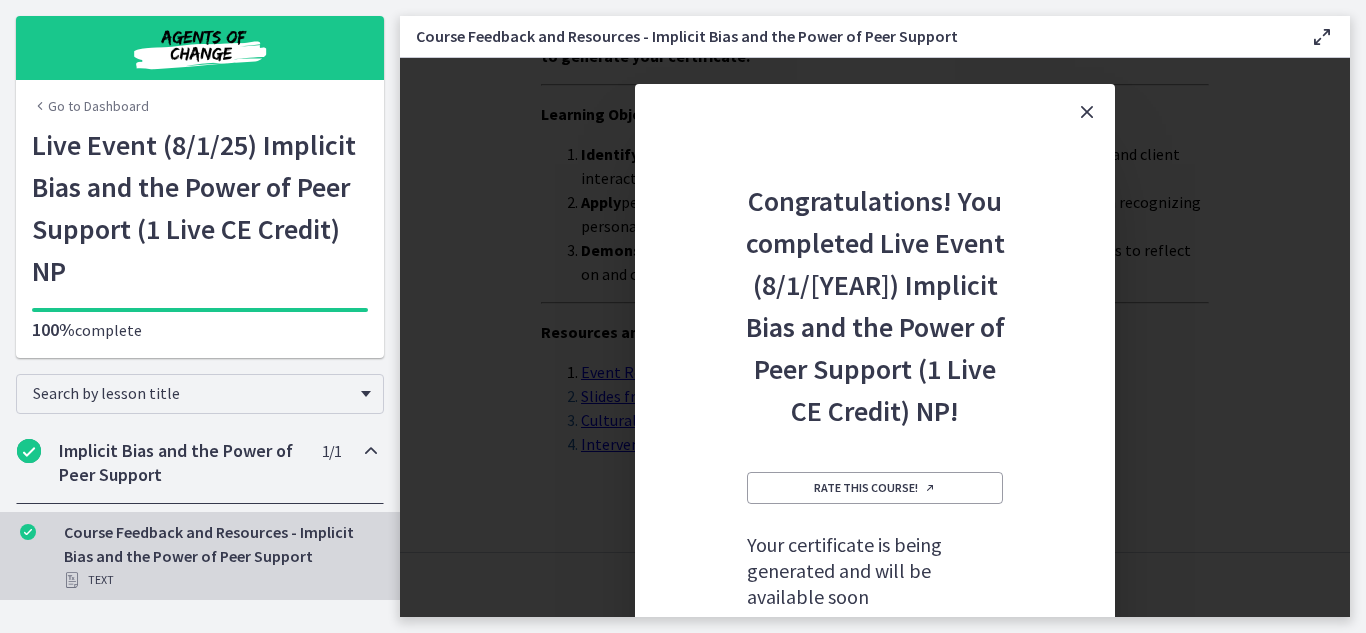 click on "Congratulations! You completed Live Event (8/1/25) Implicit Bias and the Power of Peer Support (1 Live CE Credit) NP!
Rate this course!
Your certificate is being generated and will be available soon
Go to My Account > Certificates" at bounding box center (875, 337) 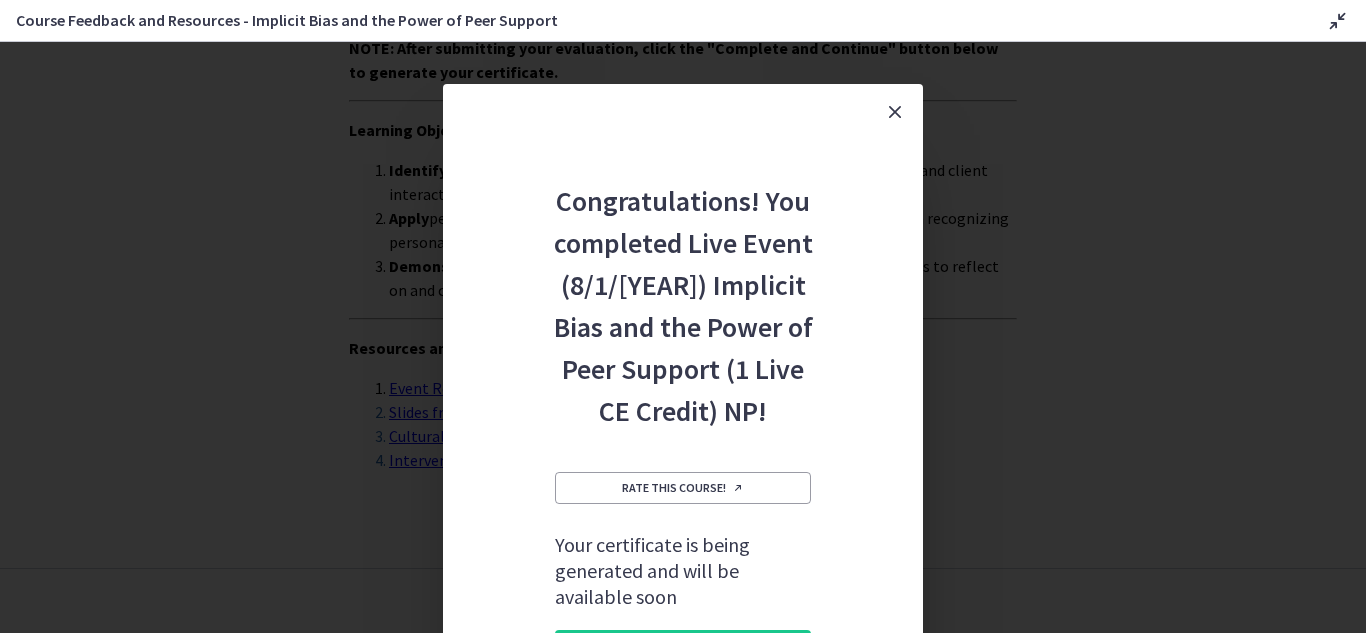 scroll, scrollTop: 150, scrollLeft: 0, axis: vertical 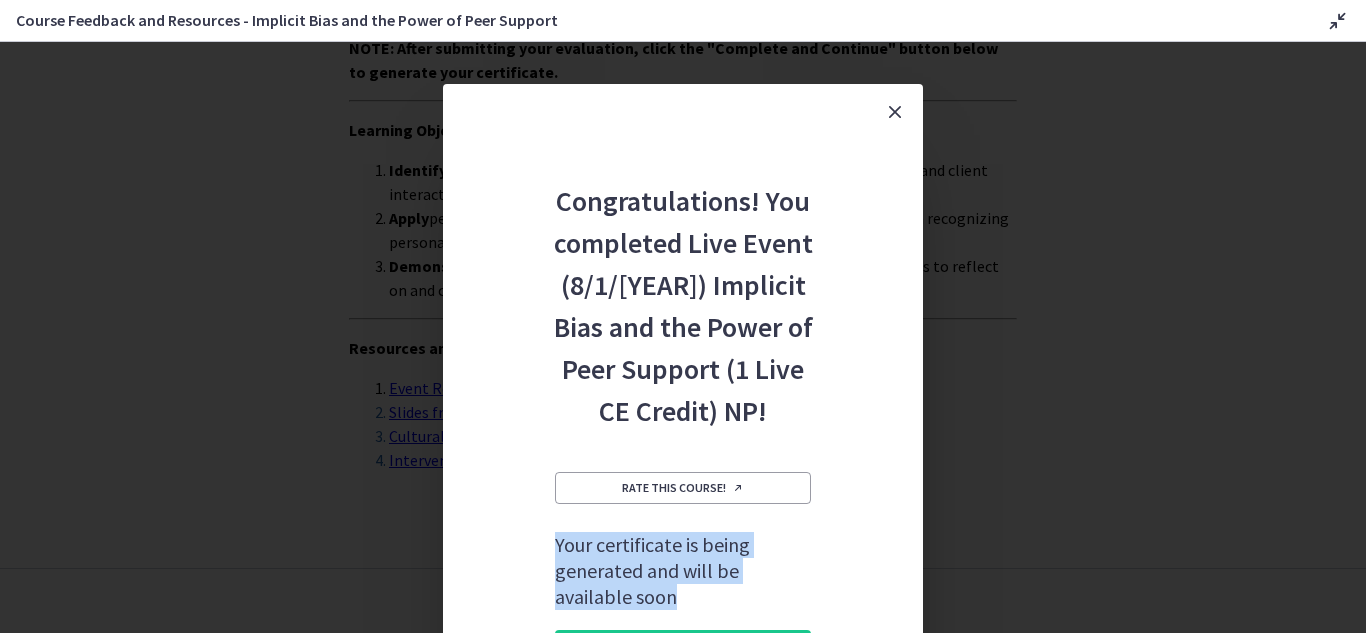 drag, startPoint x: 820, startPoint y: 587, endPoint x: 859, endPoint y: 488, distance: 106.404884 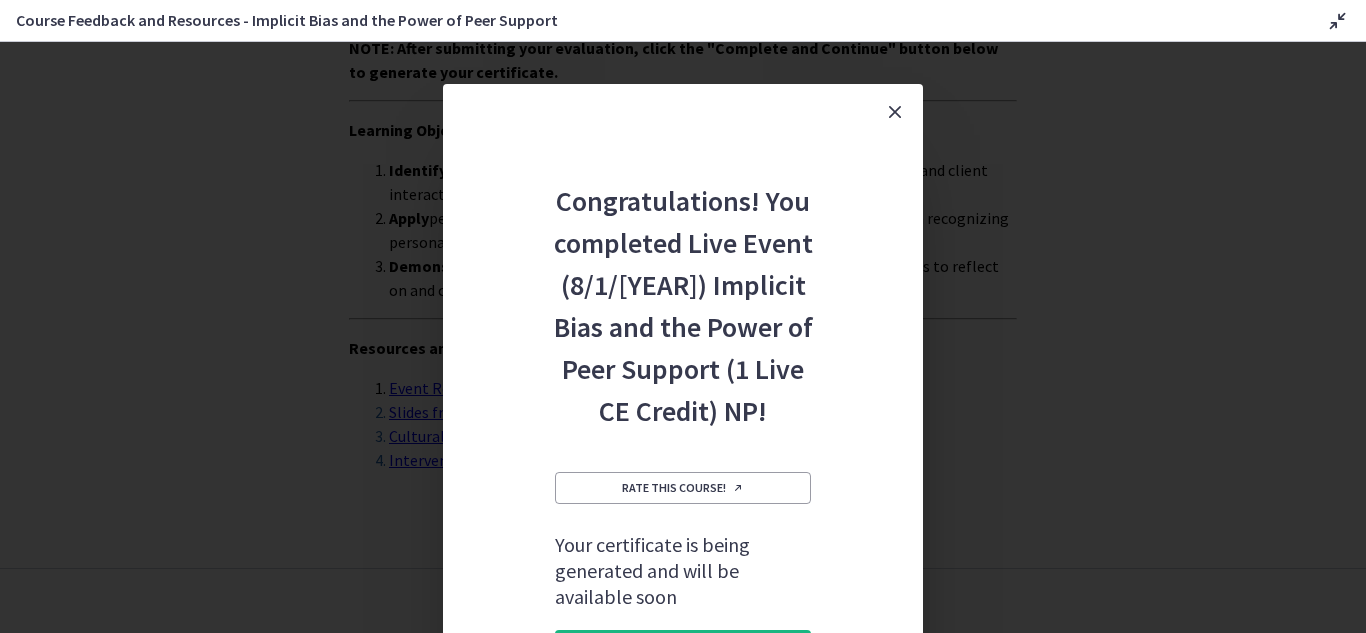 click on "Go to My Account > Certificates" at bounding box center (683, 646) 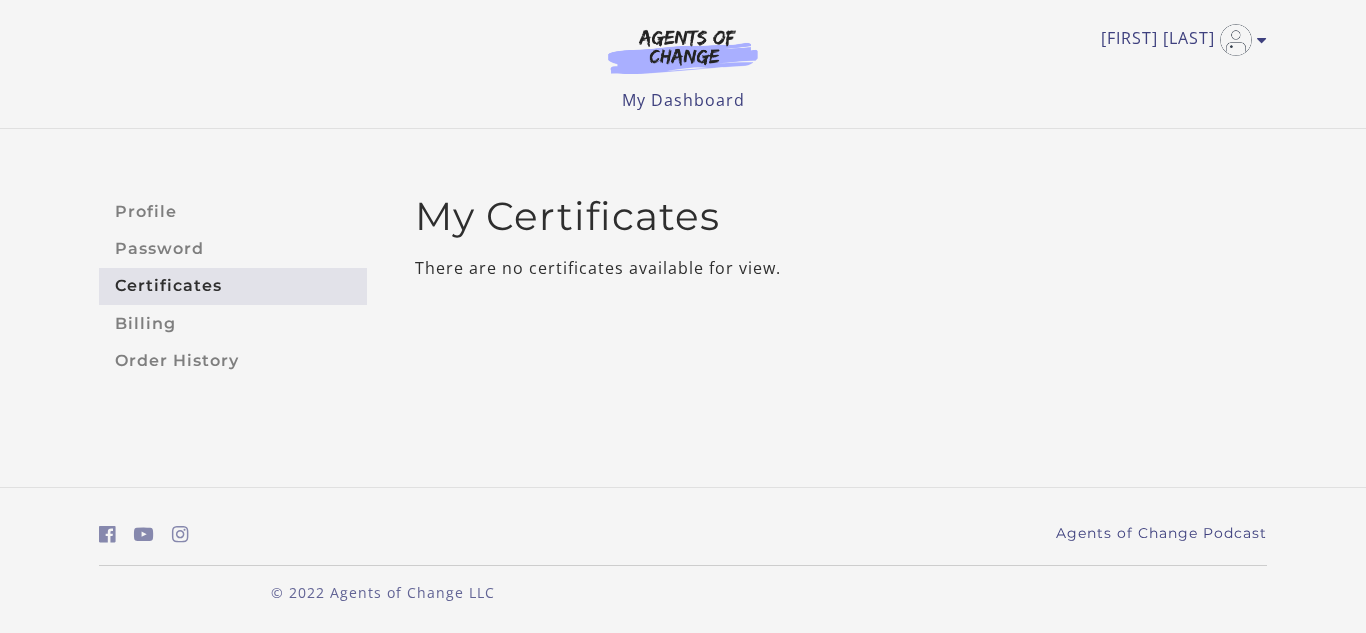scroll, scrollTop: 0, scrollLeft: 0, axis: both 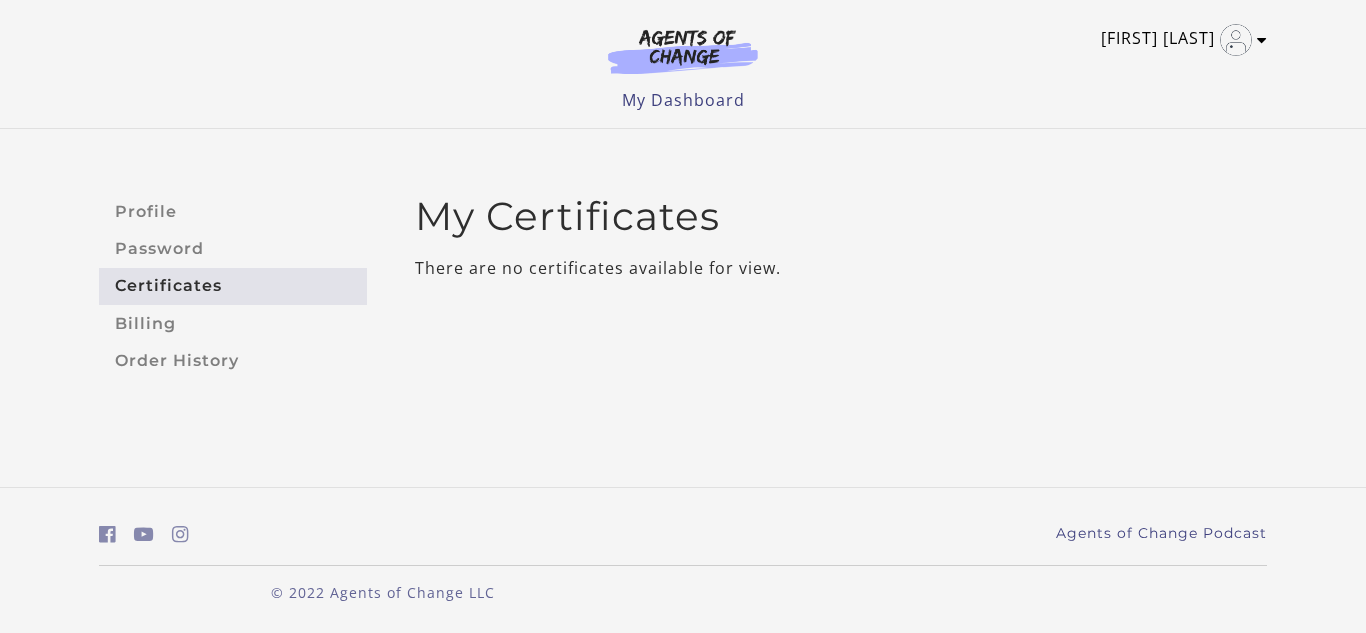 click at bounding box center (1262, 40) 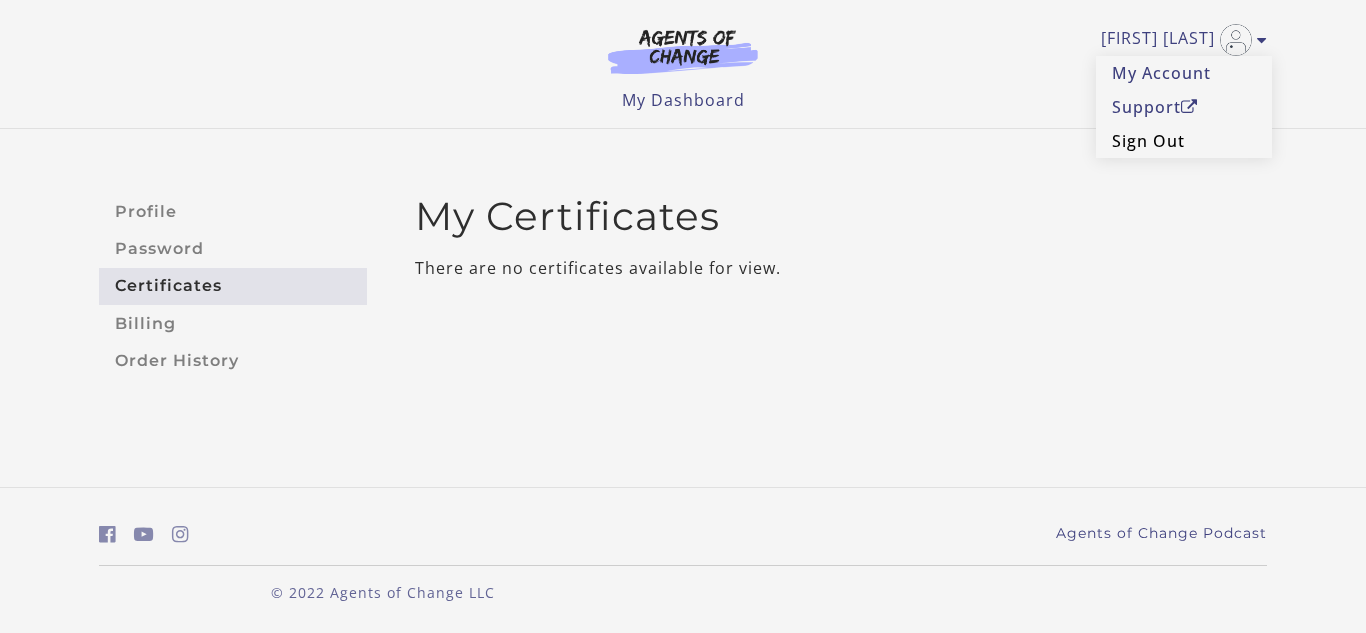 click on "Sign Out" at bounding box center (1184, 141) 